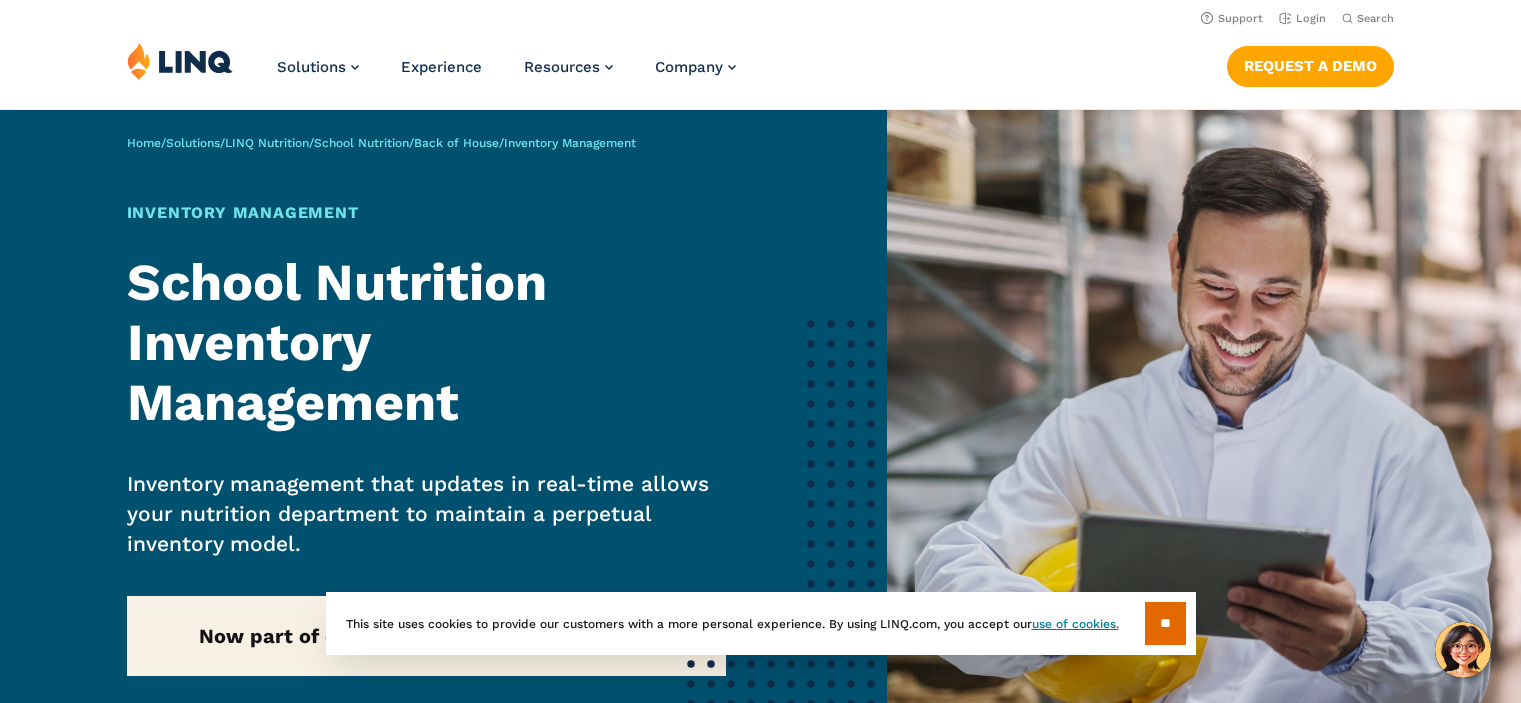 scroll, scrollTop: 105, scrollLeft: 0, axis: vertical 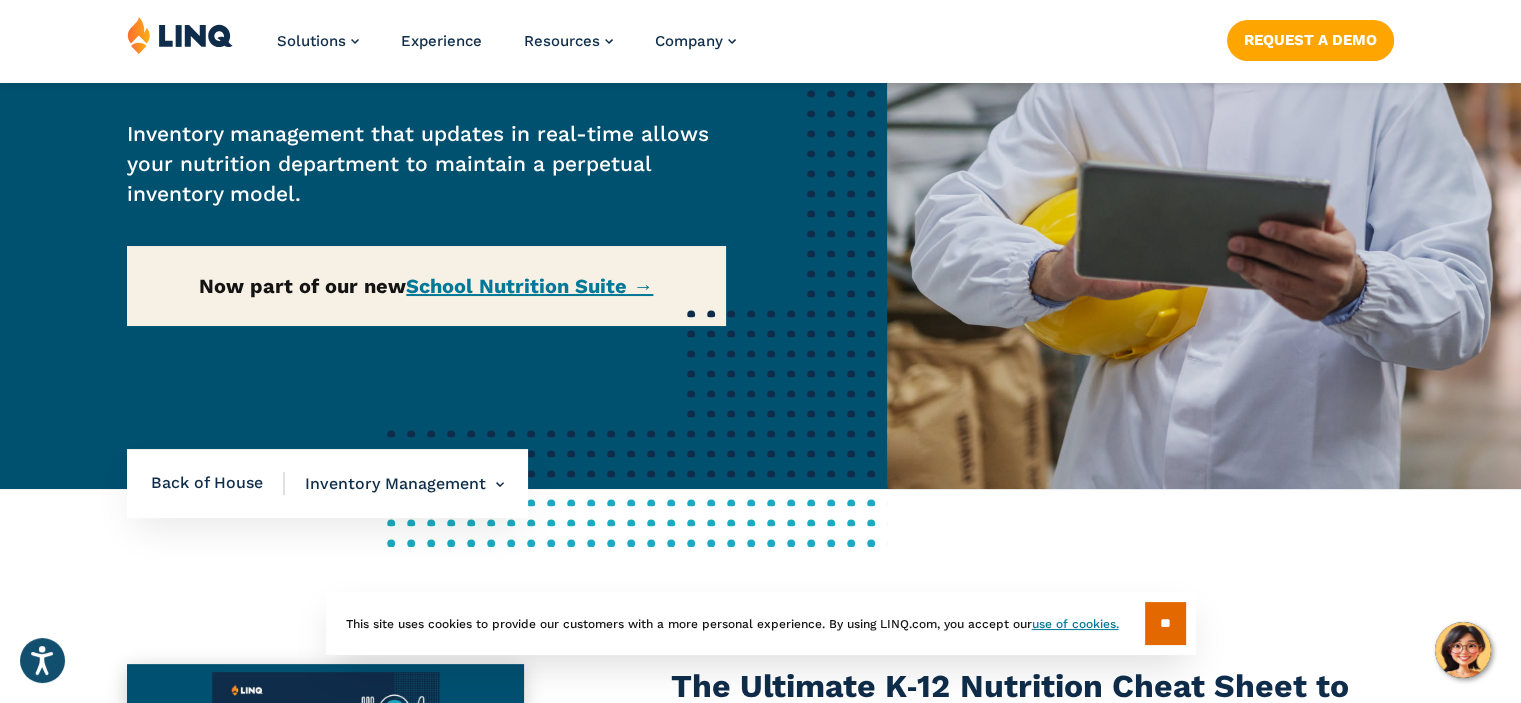 click on "Home  /  Solutions  /  LINQ Nutrition  /  School Nutrition  /  Back of House  /  Inventory Management
Inventory Management
School Nutrition Inventory Management
Inventory management that updates in real-time allows your nutrition department to maintain a perpetual inventory model.
Now part of our new  School Nutrition Suite →" at bounding box center (443, 124) 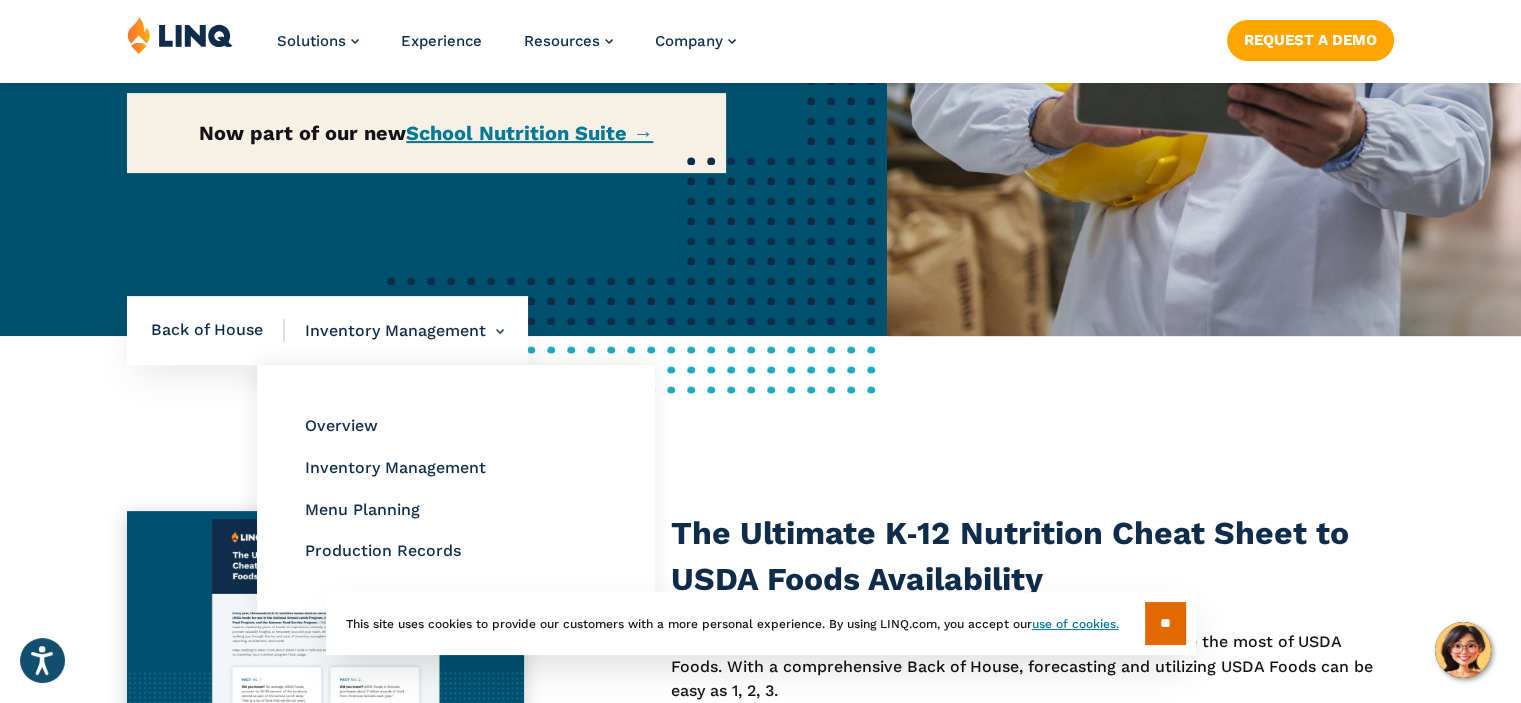 scroll, scrollTop: 524, scrollLeft: 0, axis: vertical 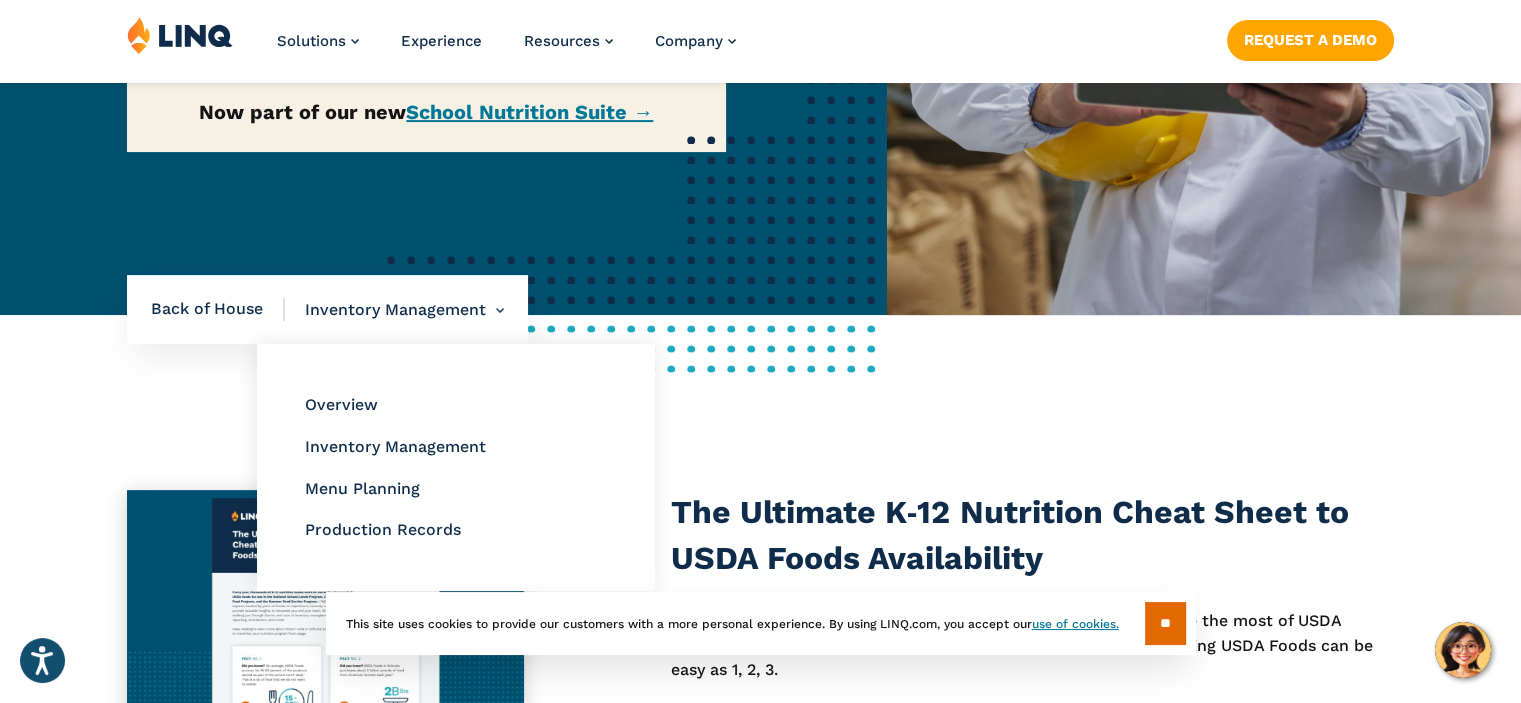 click on "Inventory Management
Overview
Inventory Management
Menu Planning
Production Records" at bounding box center (394, 310) 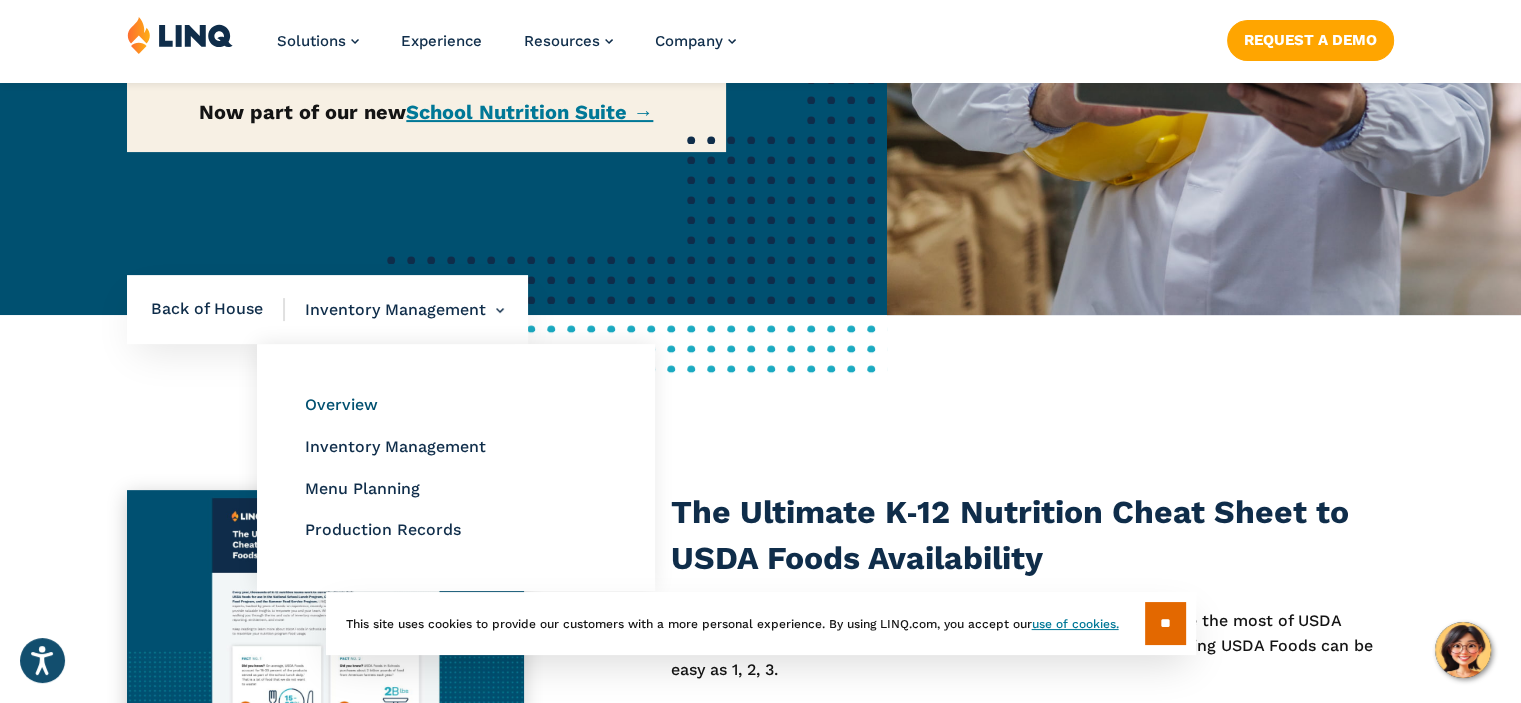 click on "Overview" at bounding box center (341, 404) 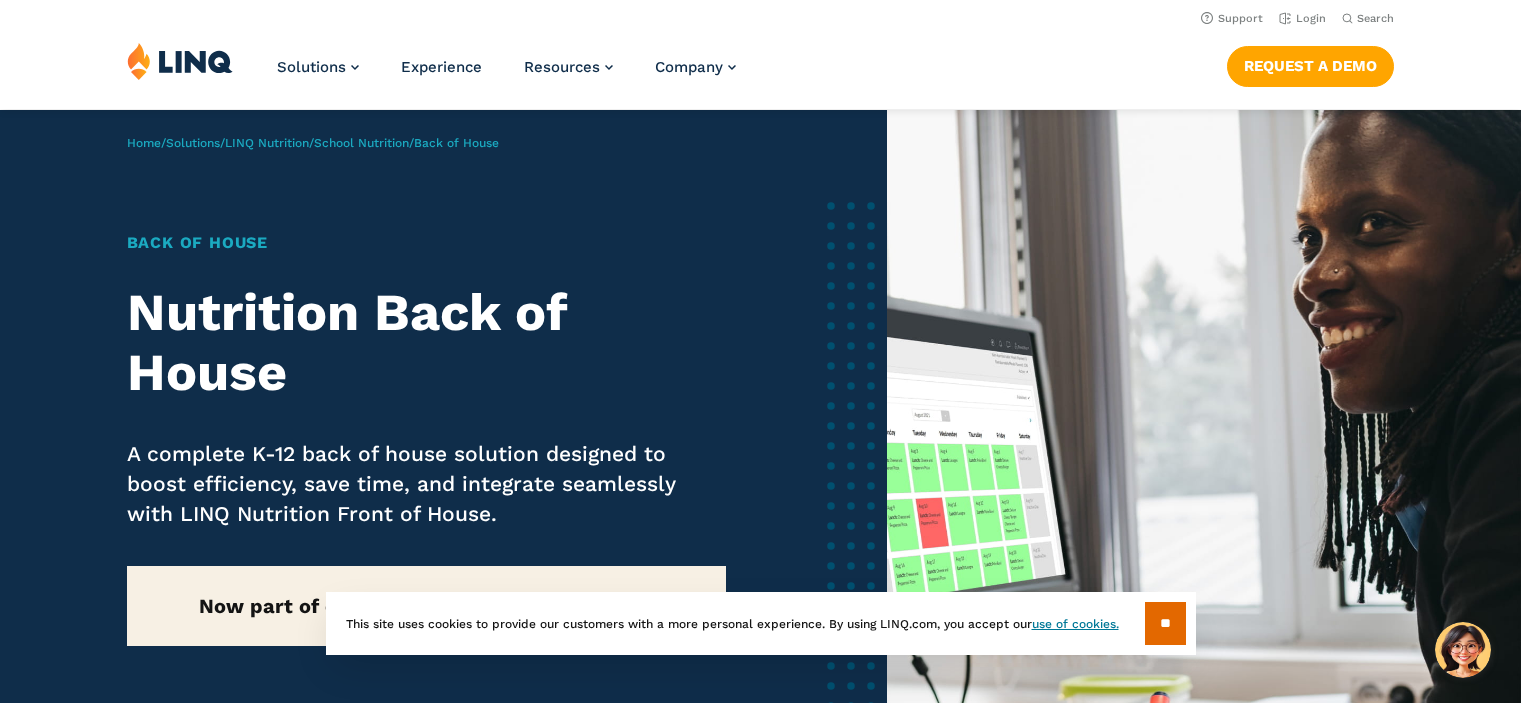 scroll, scrollTop: 0, scrollLeft: 0, axis: both 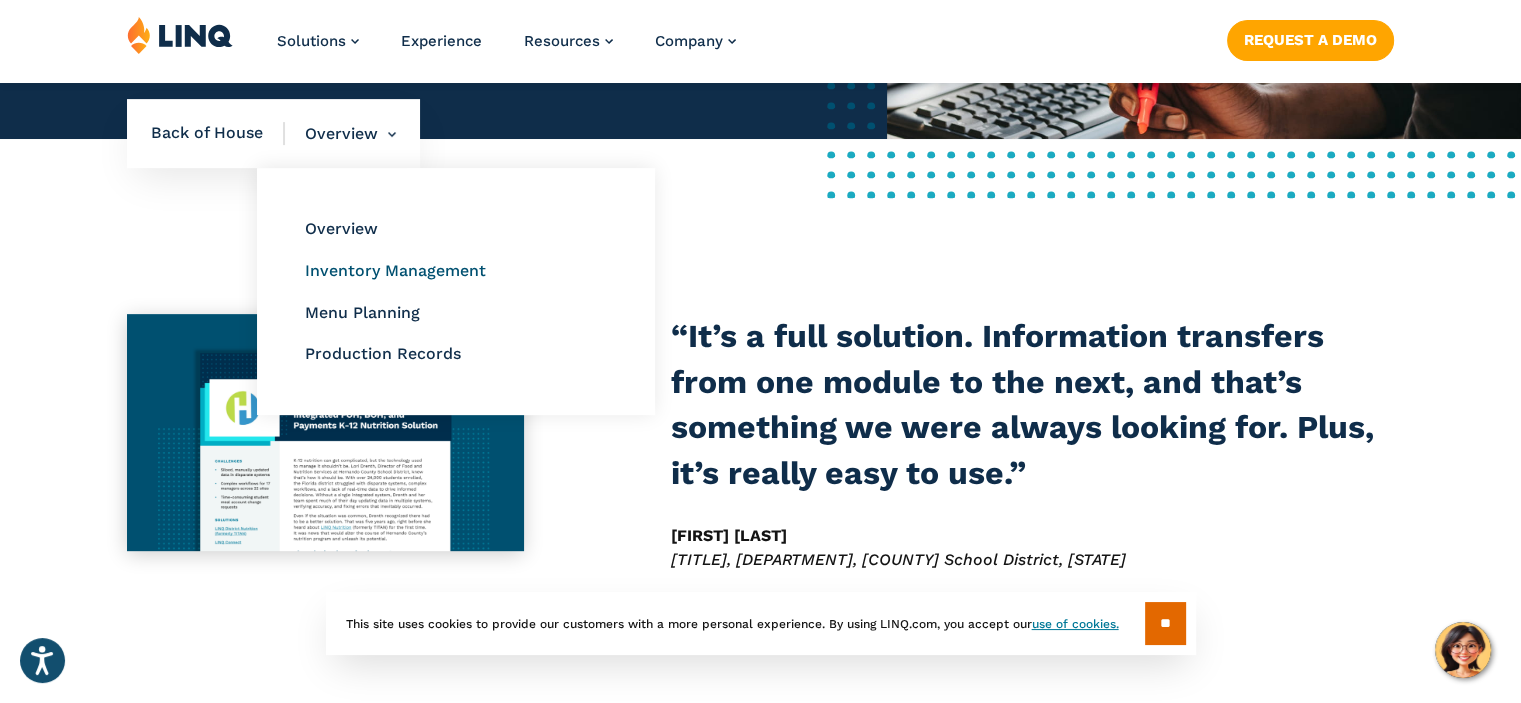click on "Inventory Management" at bounding box center [395, 270] 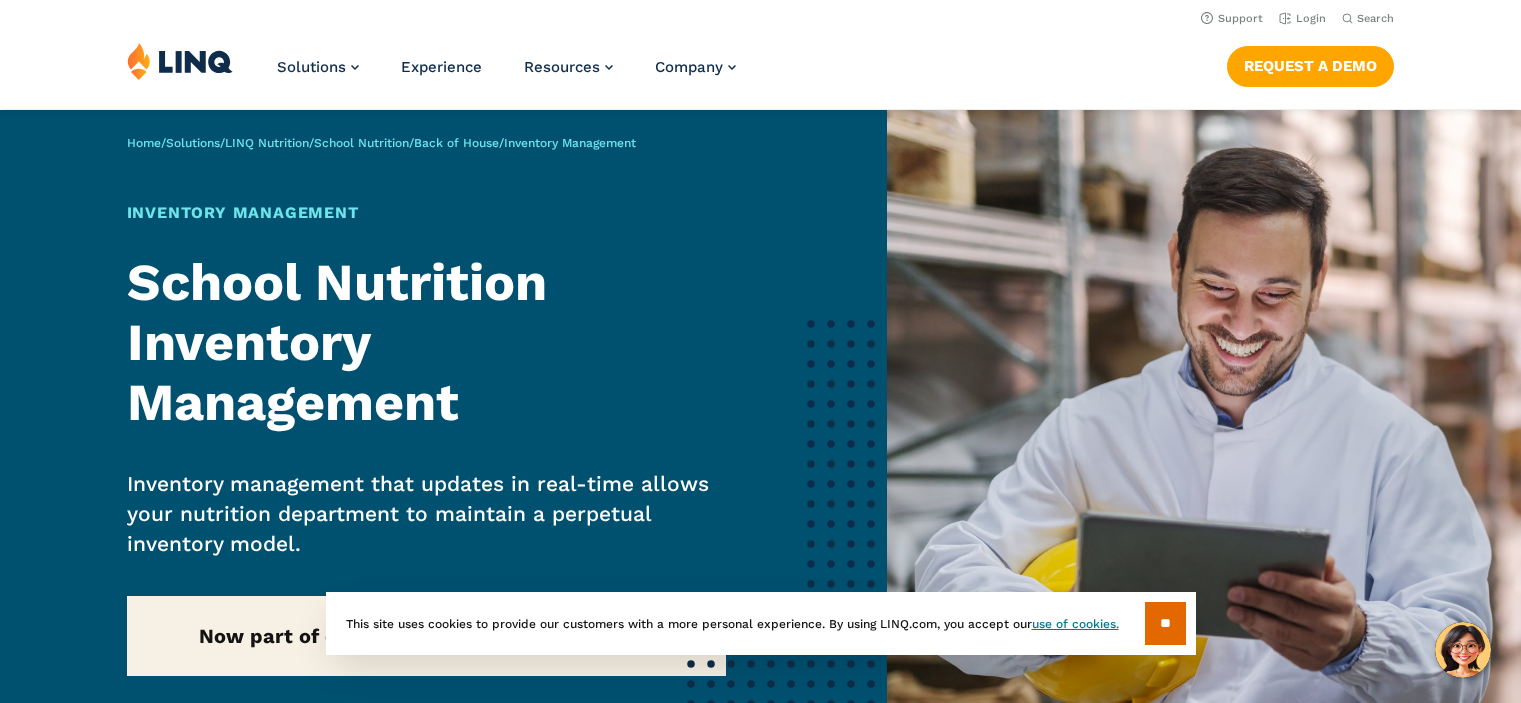 scroll, scrollTop: 0, scrollLeft: 0, axis: both 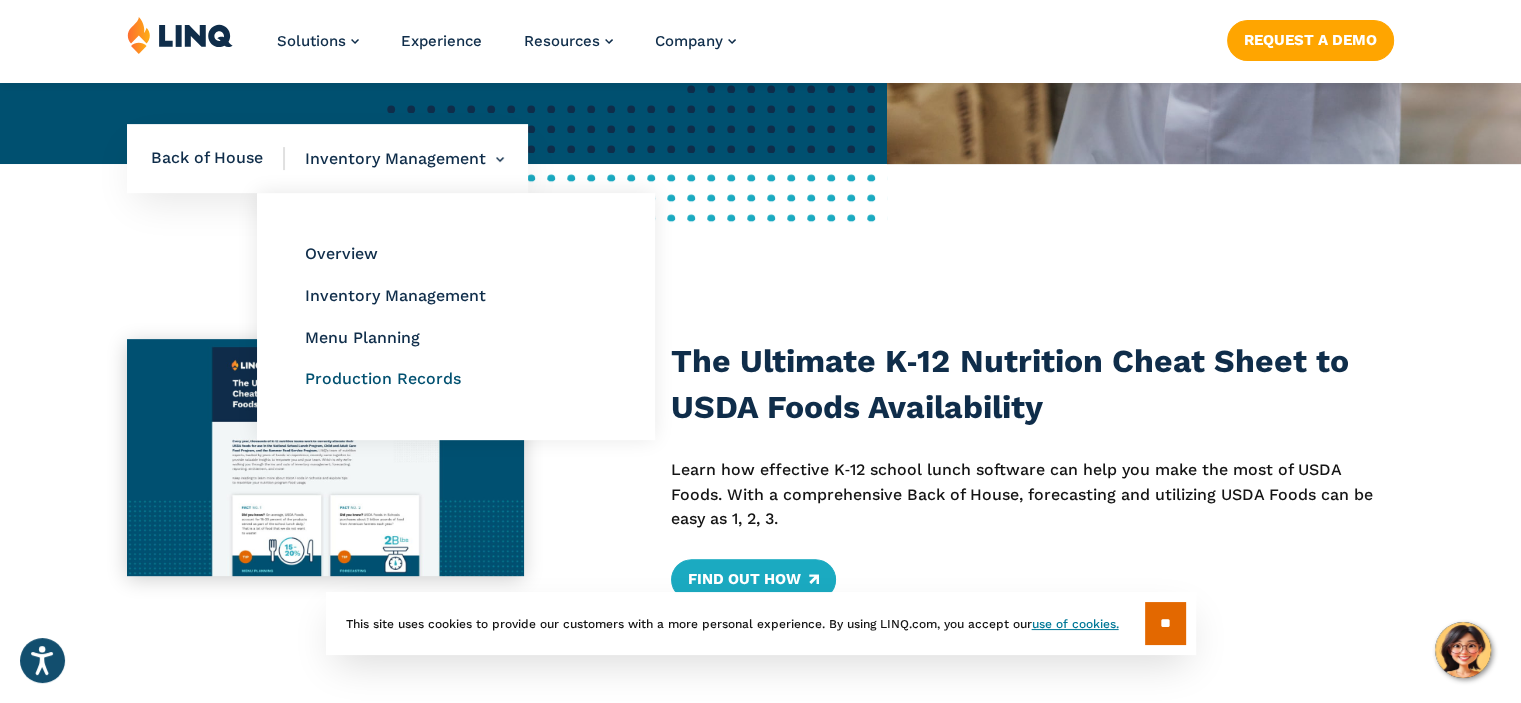 click on "Production Records" at bounding box center (383, 378) 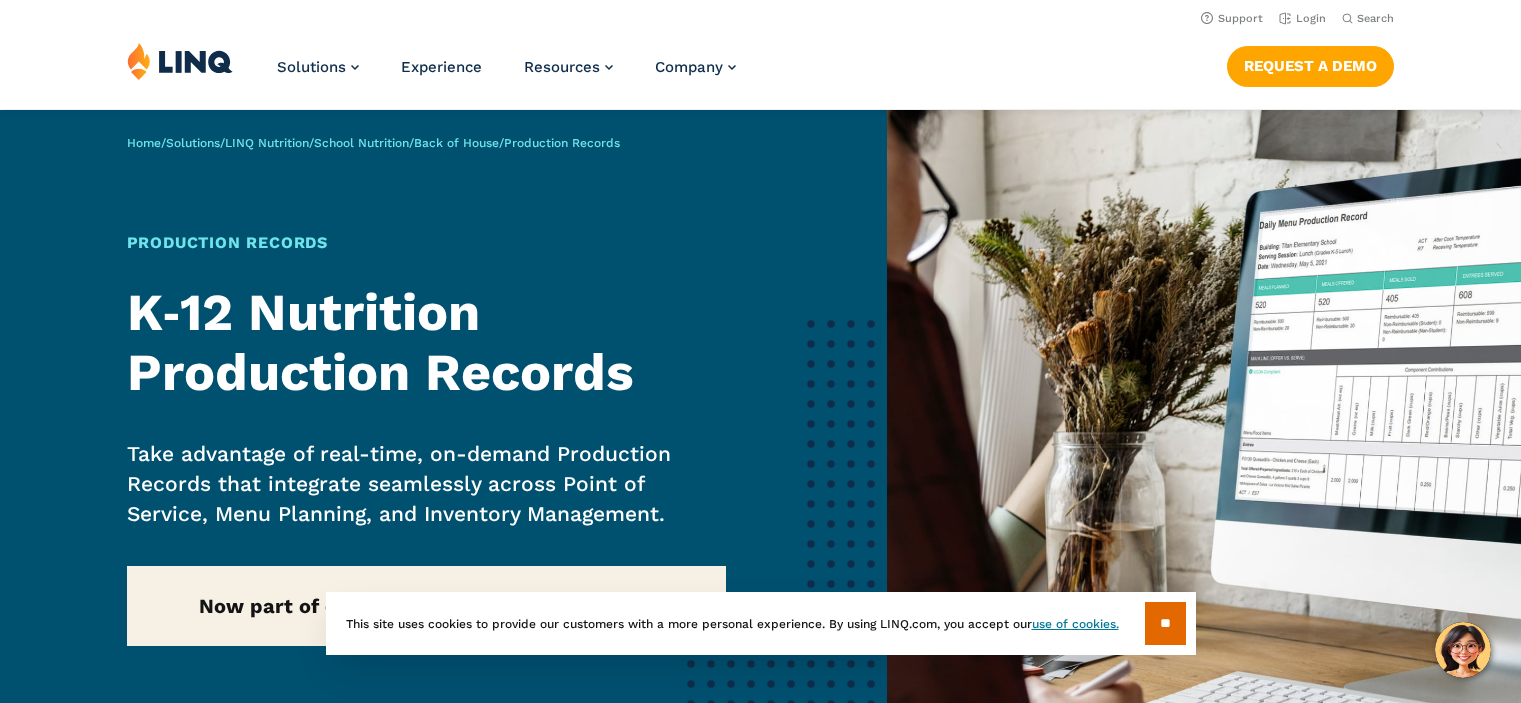 scroll, scrollTop: 0, scrollLeft: 0, axis: both 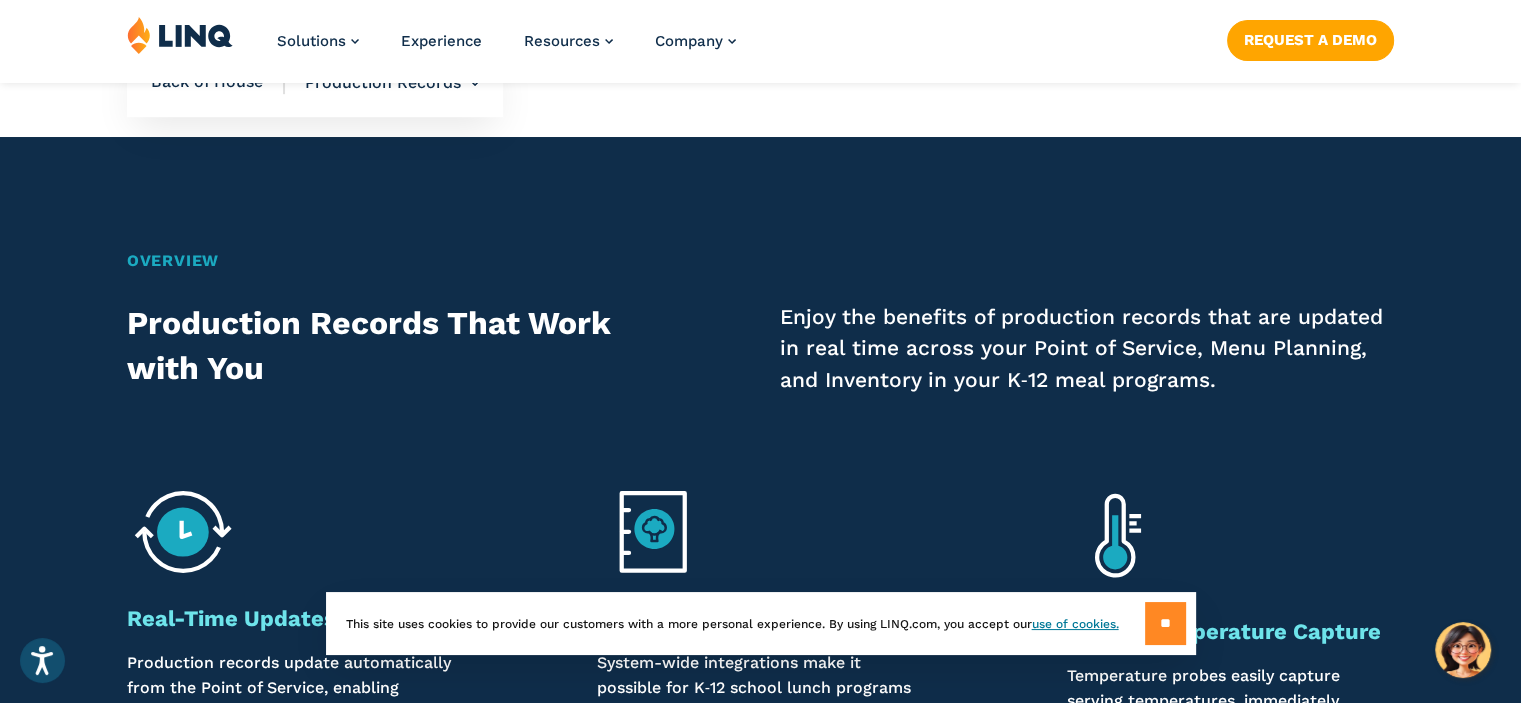 click on "**" at bounding box center (1165, 623) 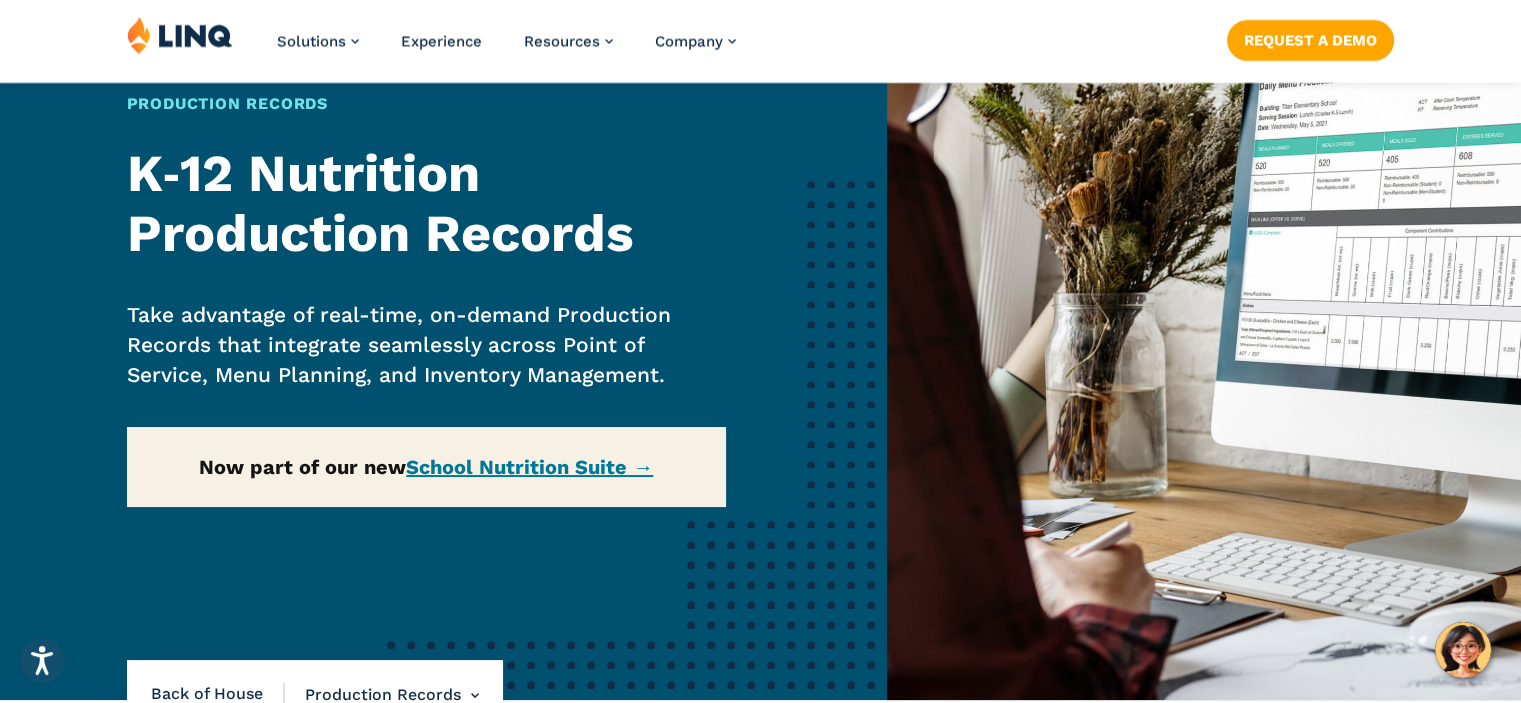 scroll, scrollTop: 175, scrollLeft: 0, axis: vertical 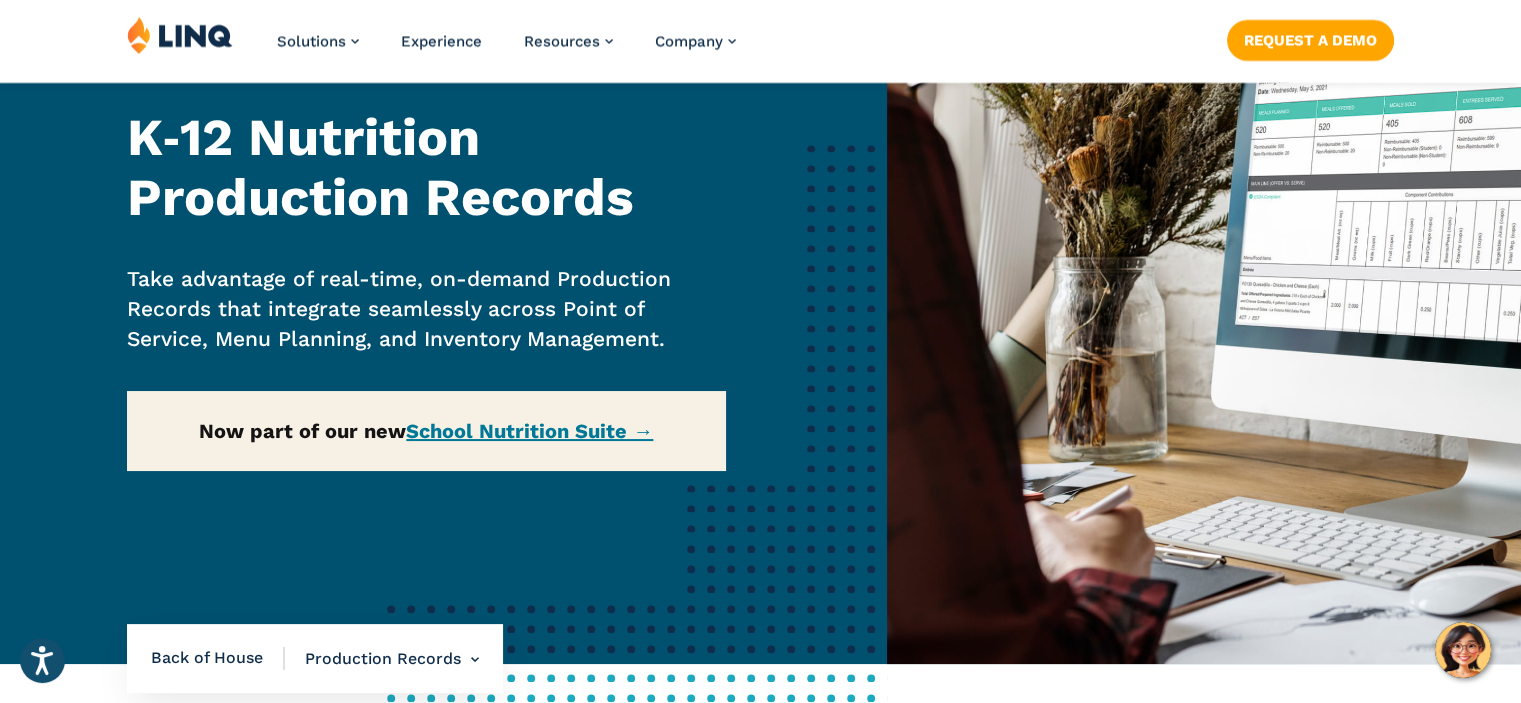 click on "Home  /  Solutions  /  LINQ Nutrition  /  School Nutrition  /  Back of House  /  Production Records
Production Records
K‑12 Nutrition Production Records
Take advantage of real-time, on-demand Production Records that integrate seamlessly across Point of Service, Menu Planning, and Inventory Management.
Now part of our new  School Nutrition Suite →" at bounding box center (443, 299) 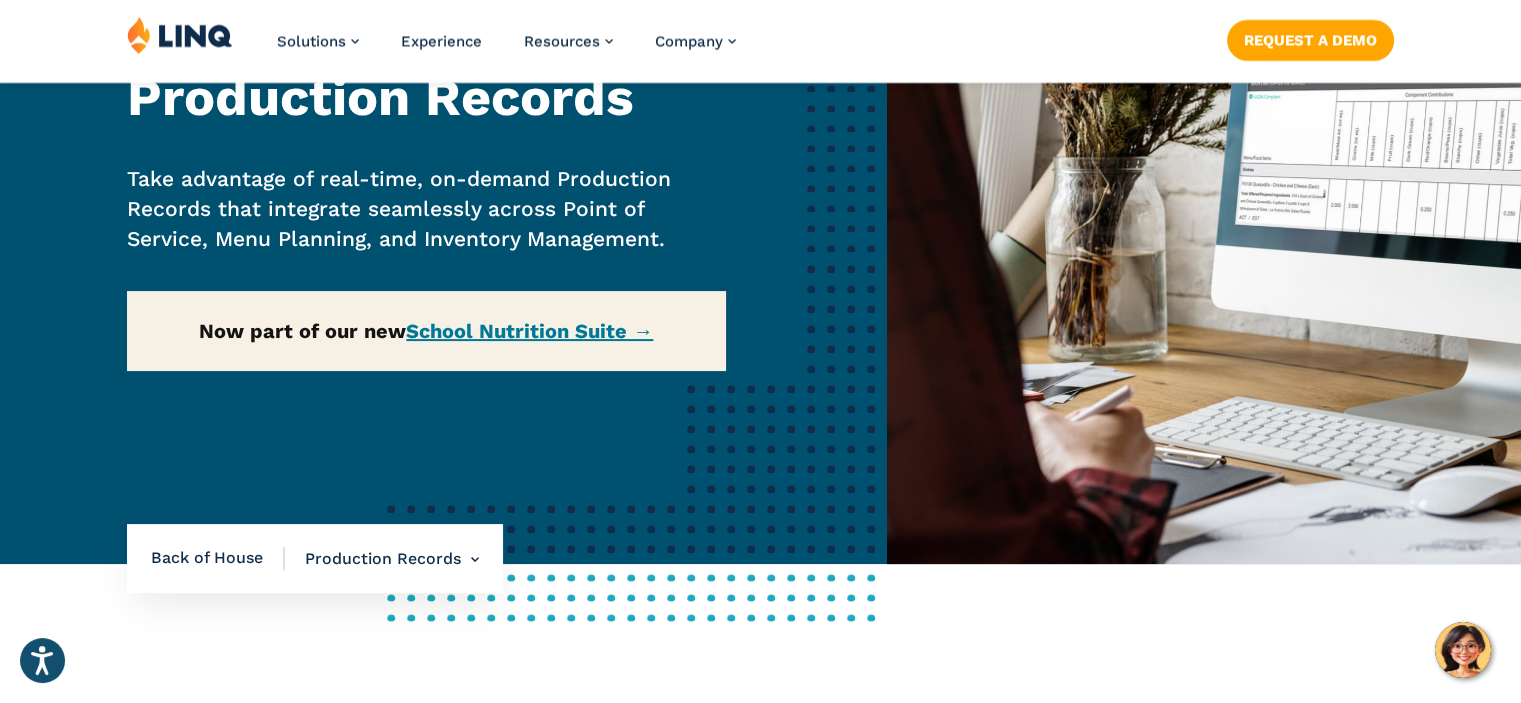 click on "Home  /  Solutions  /  LINQ Nutrition  /  School Nutrition  /  Back of House  /  Production Records
Production Records
K‑12 Nutrition Production Records
Take advantage of real-time, on-demand Production Records that integrate seamlessly across Point of Service, Menu Planning, and Inventory Management.
Now part of our new  School Nutrition Suite →" at bounding box center [443, 199] 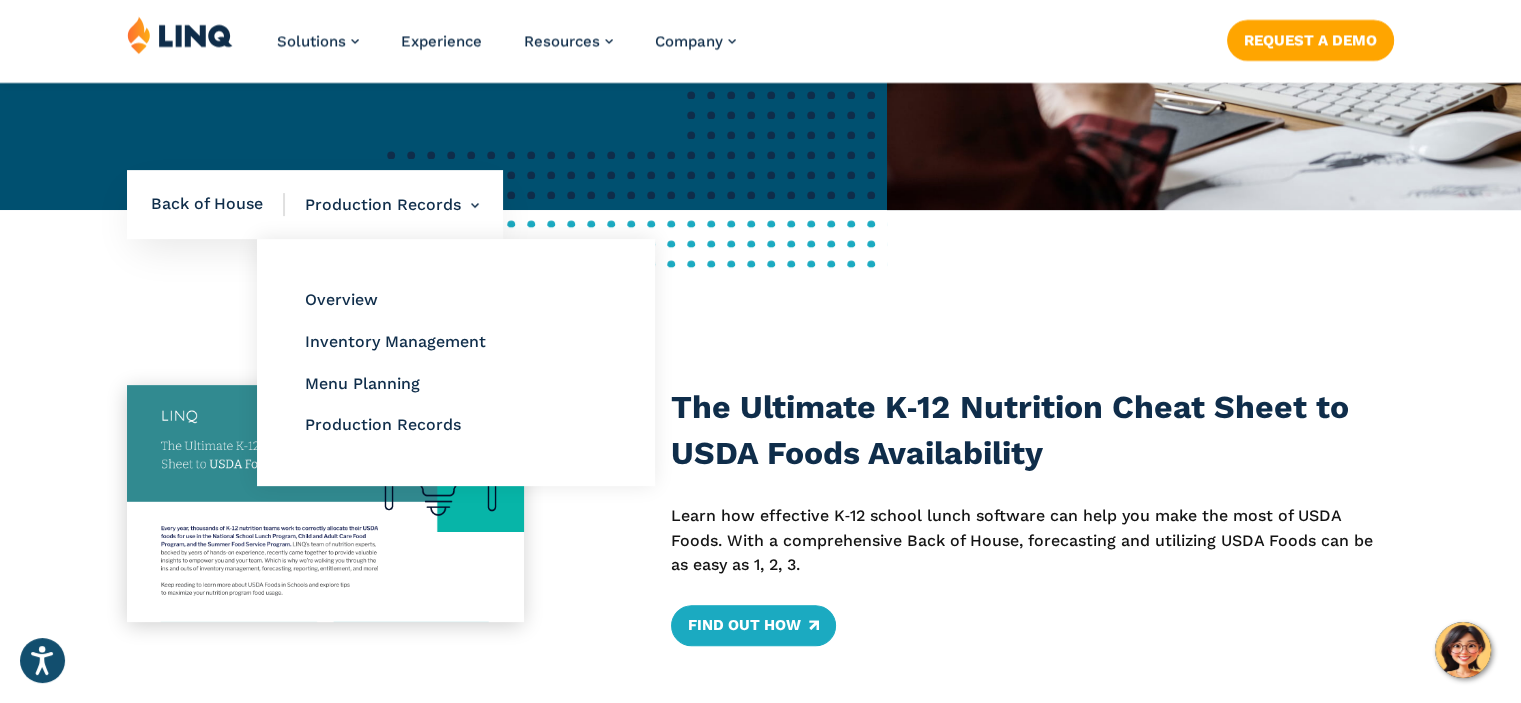 scroll, scrollTop: 650, scrollLeft: 0, axis: vertical 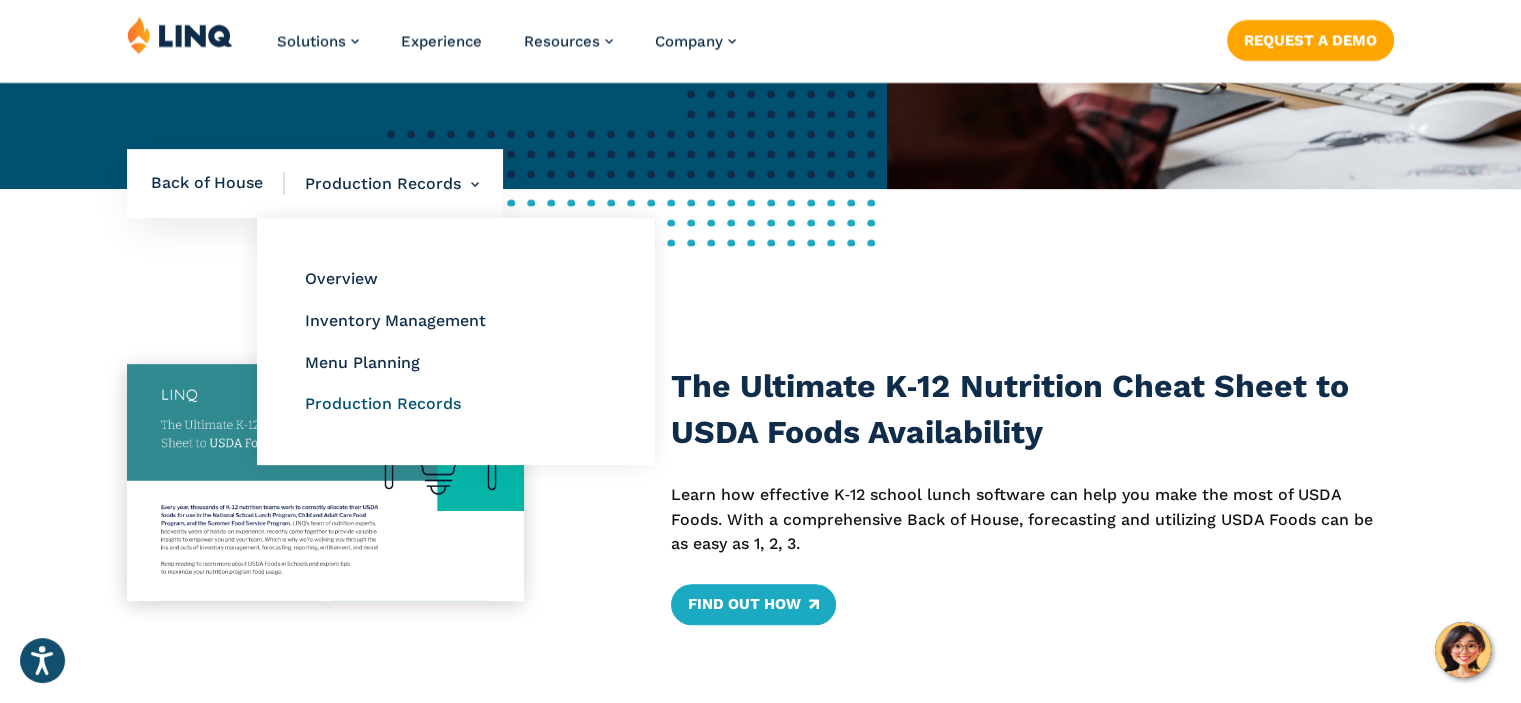 click on "Production Records" at bounding box center [383, 403] 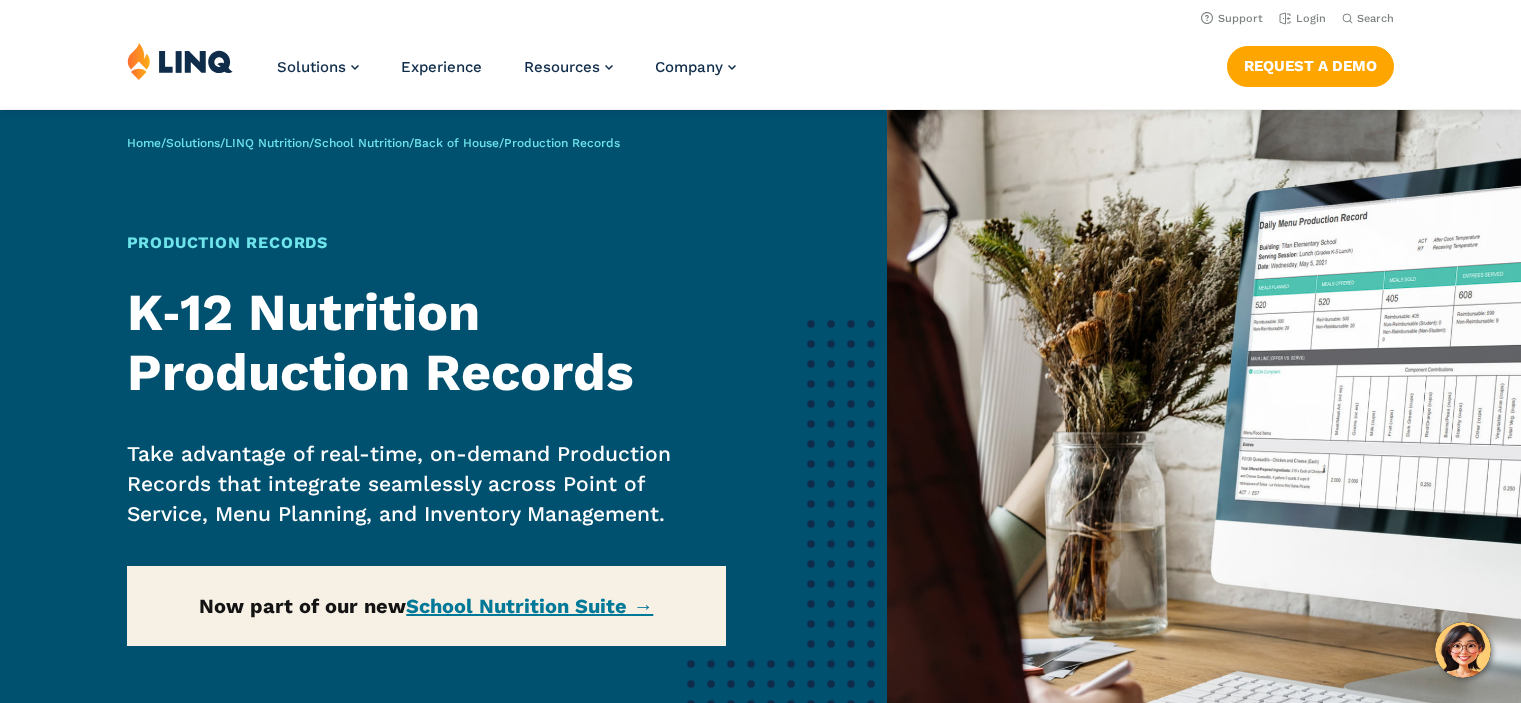 scroll, scrollTop: 0, scrollLeft: 0, axis: both 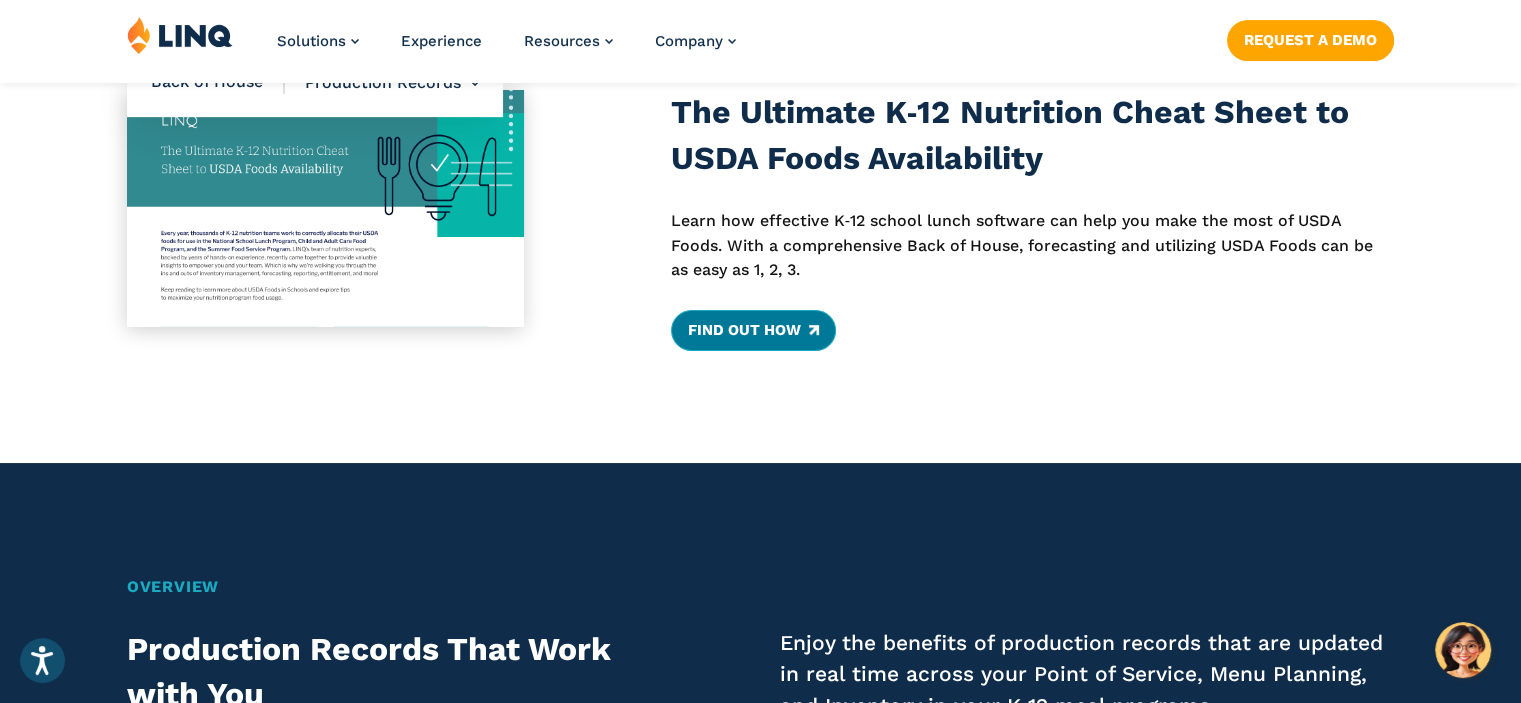 click on "Find Out How" at bounding box center (753, 330) 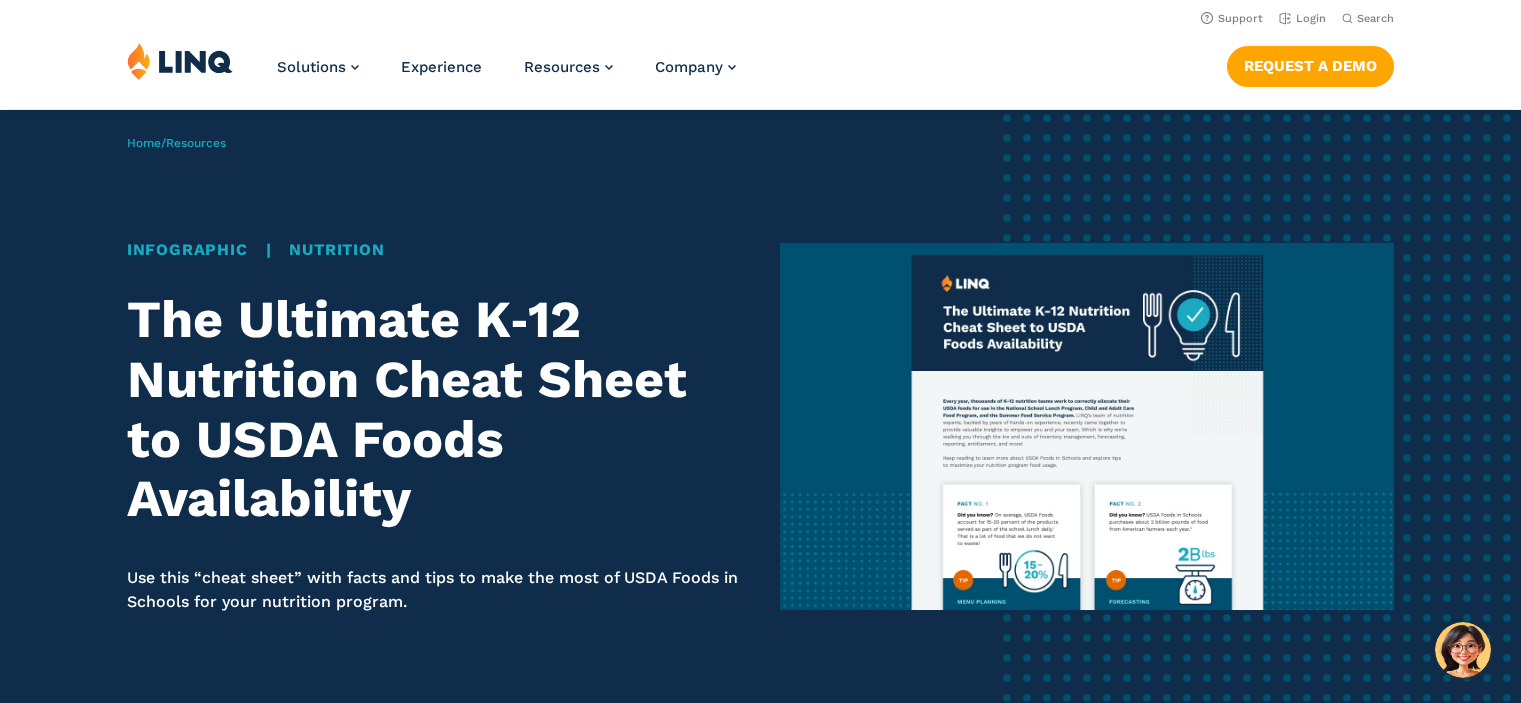scroll, scrollTop: 0, scrollLeft: 0, axis: both 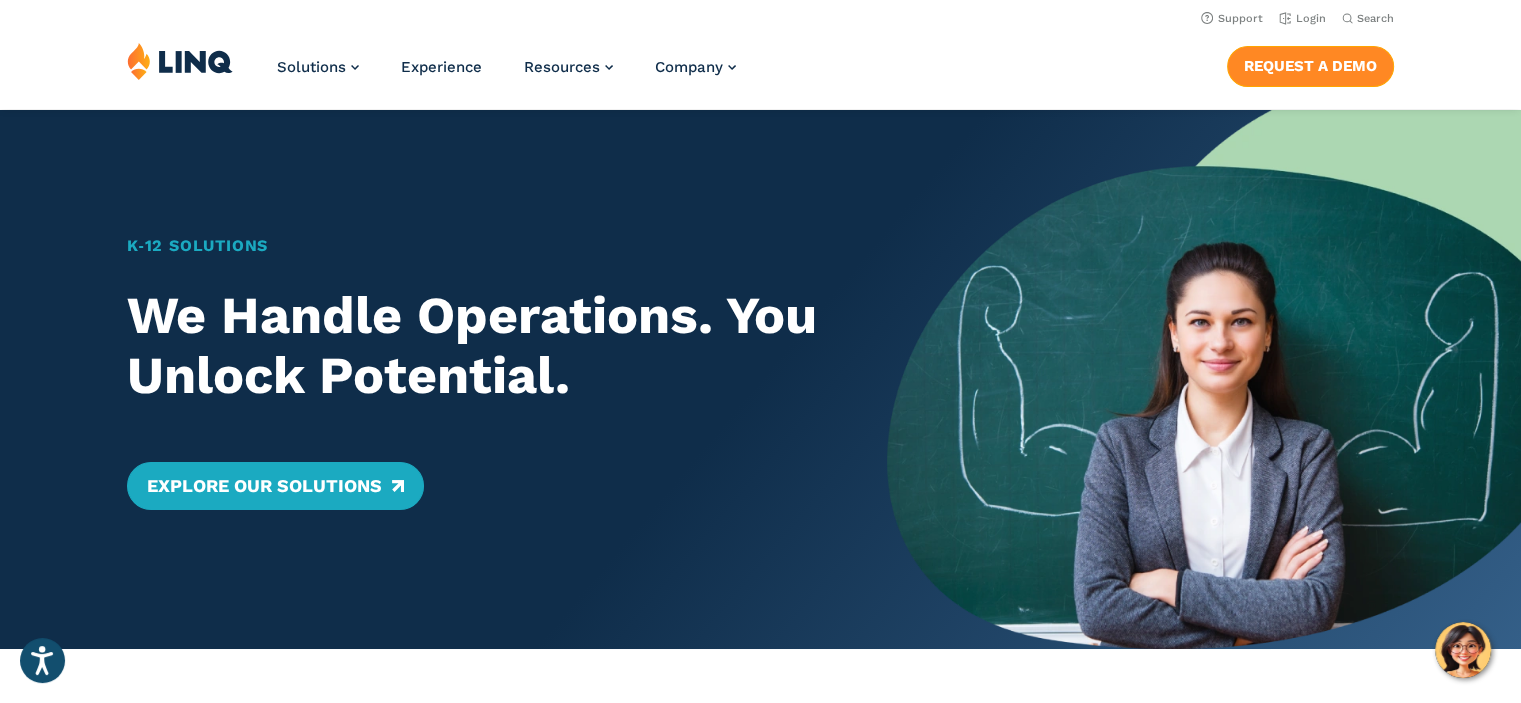 click on "Request a Demo" at bounding box center [1310, 66] 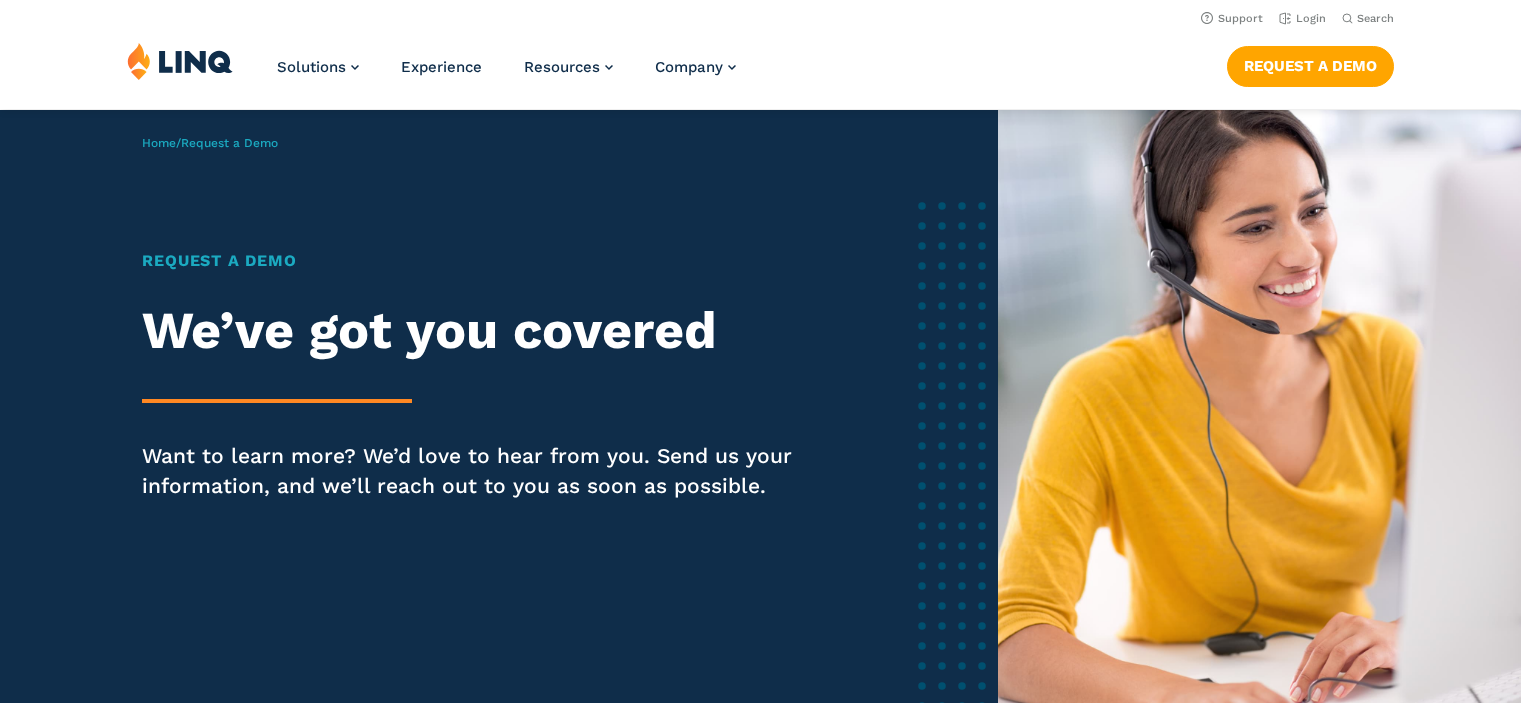 scroll, scrollTop: 0, scrollLeft: 0, axis: both 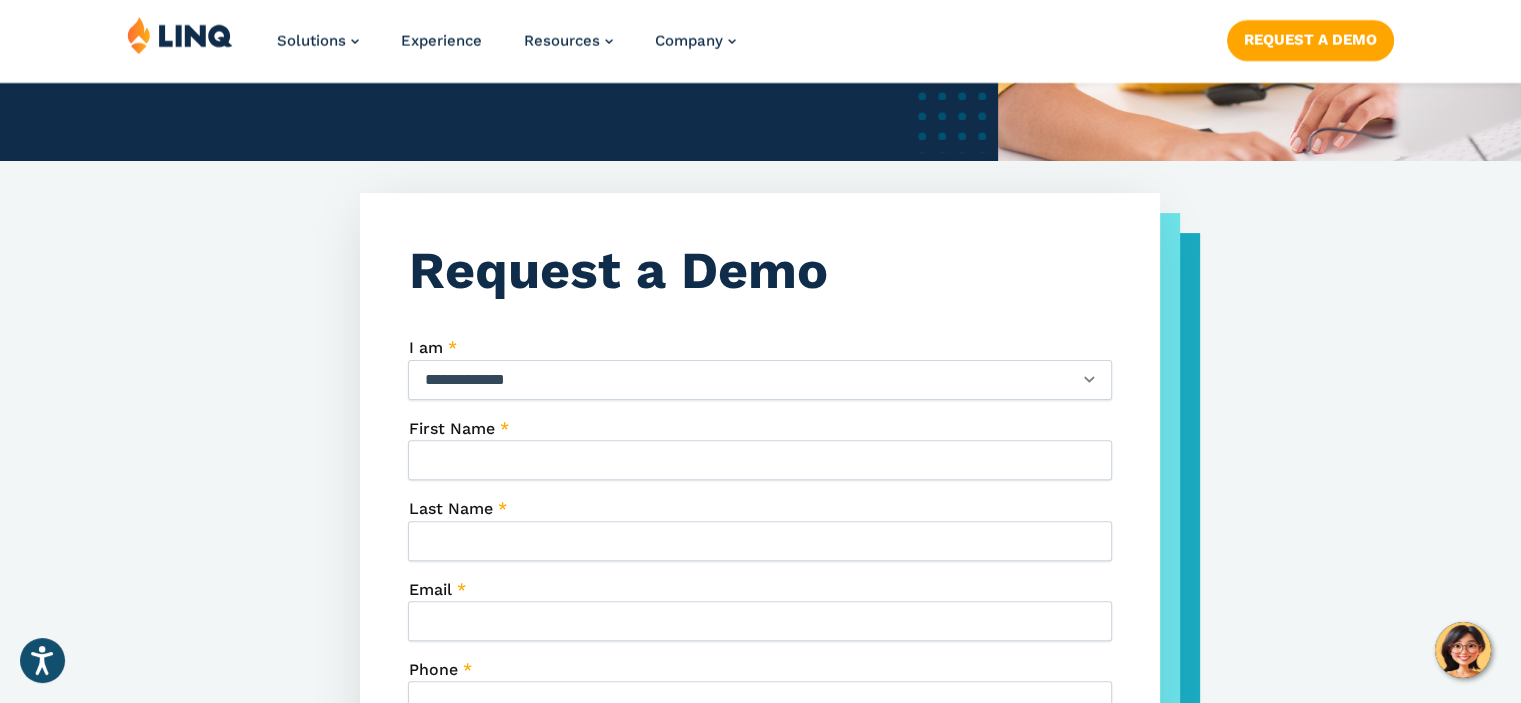 click on "**********" at bounding box center (760, 380) 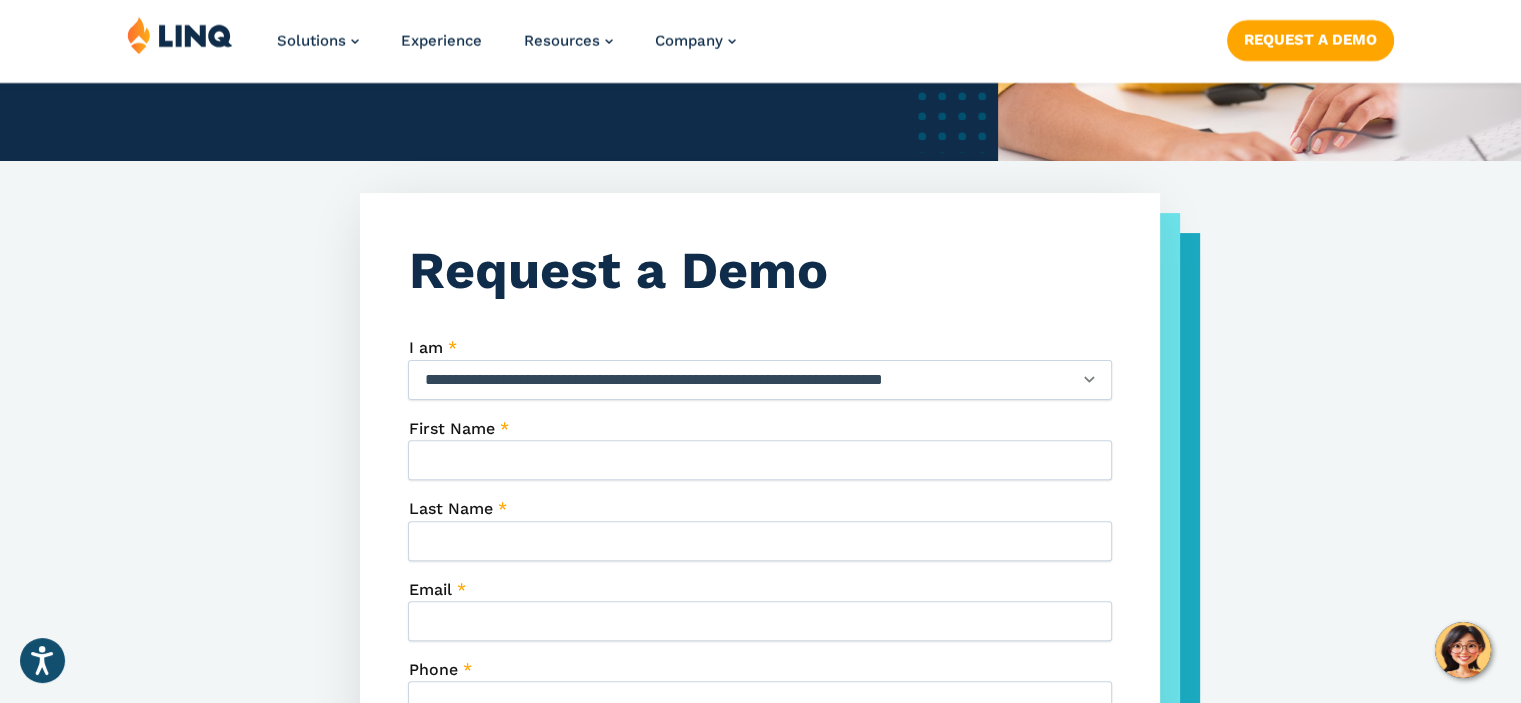 click on "**********" at bounding box center [760, 380] 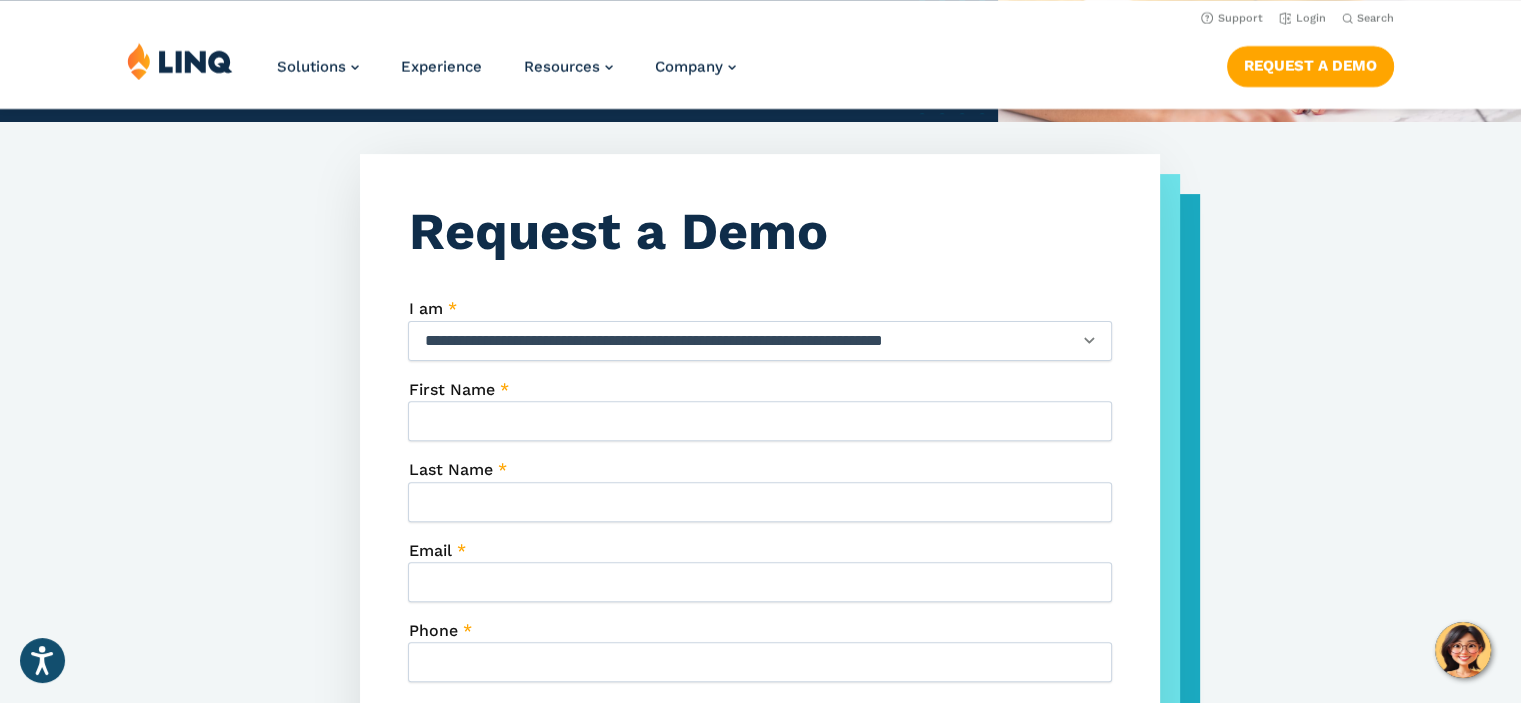 scroll, scrollTop: 575, scrollLeft: 0, axis: vertical 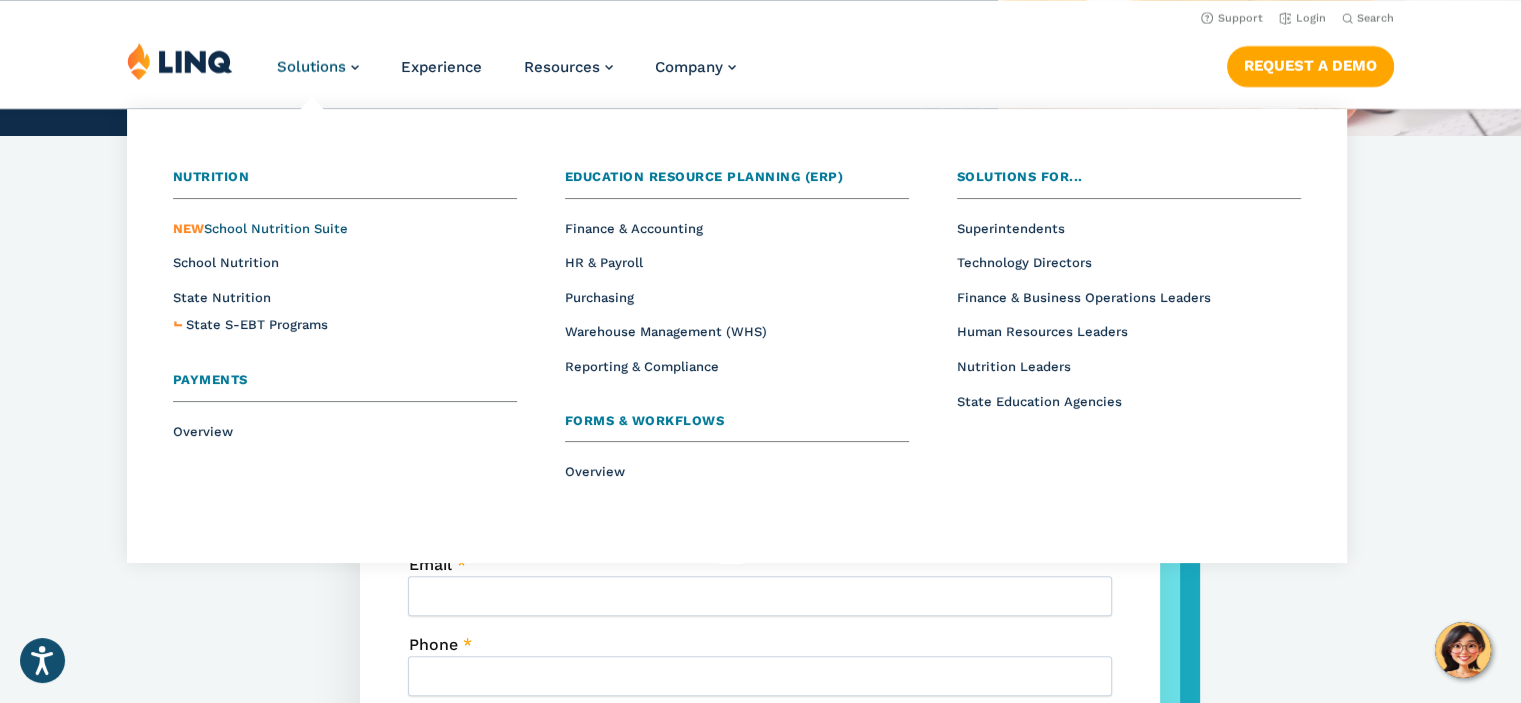 click on "NEW  School Nutrition Suite" at bounding box center (260, 228) 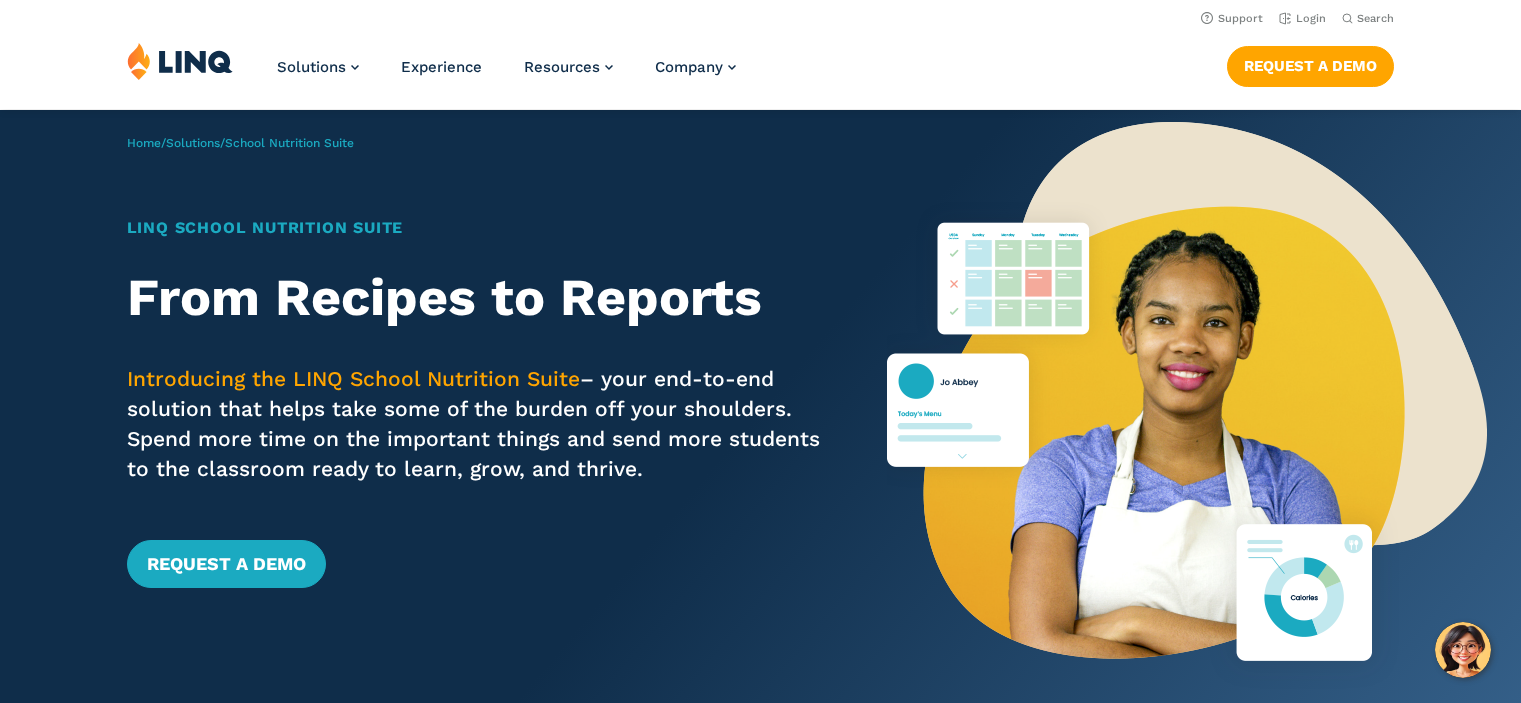 scroll, scrollTop: 0, scrollLeft: 0, axis: both 